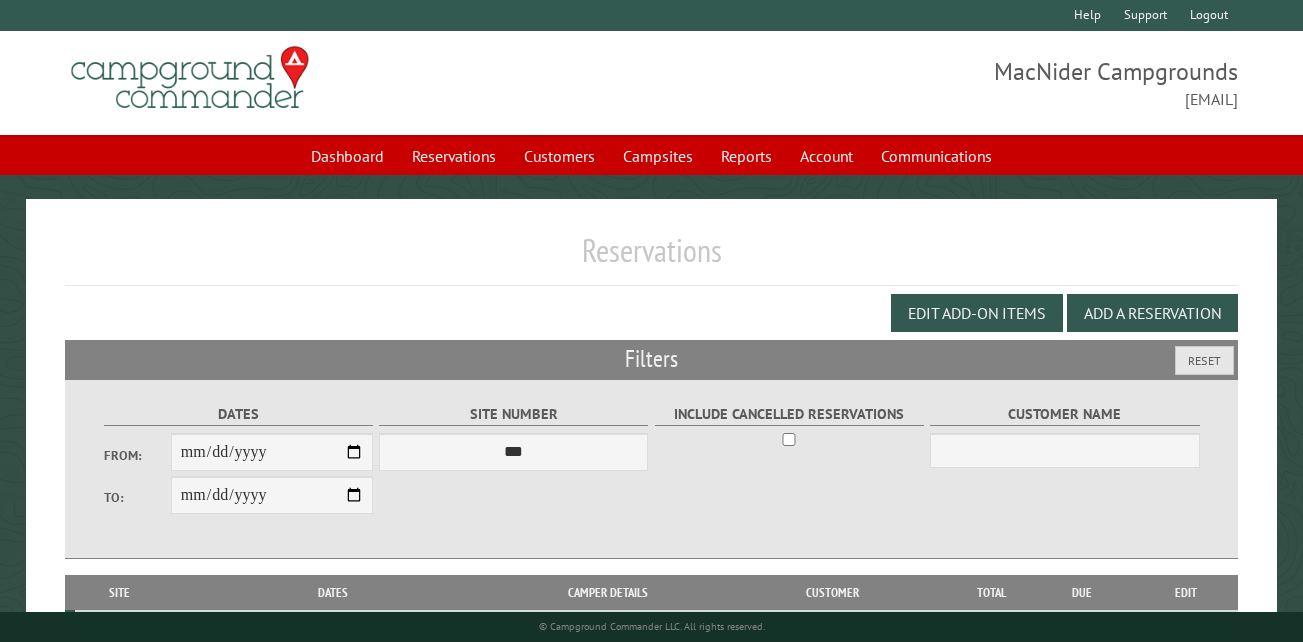 scroll, scrollTop: 119, scrollLeft: 0, axis: vertical 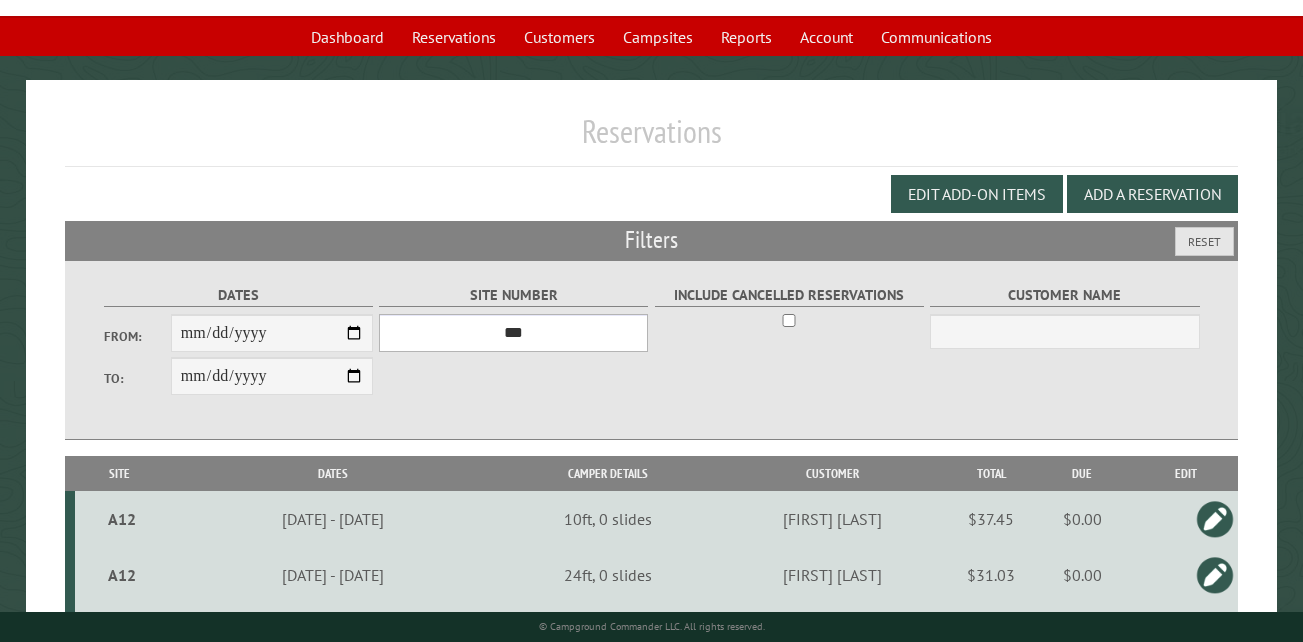 click on "*** ** ** ** ** ** ** ** ** ** *** *** *** *** ** ** ** ** ** ** ** ** ** *** *** ** ** ** ** ** ** ********* ** ** ** ** ** ** ** ** ** *** *** *** *** *** *** ** ** ** ** ** ** ** ** ** *** *** *** *** *** *** ** ** ** ** ** ** ** ** ** ** ** ** ** ** ** ** ** ** ** ** ** ** ** ** *** *** *** *** *** ***" at bounding box center [513, 333] 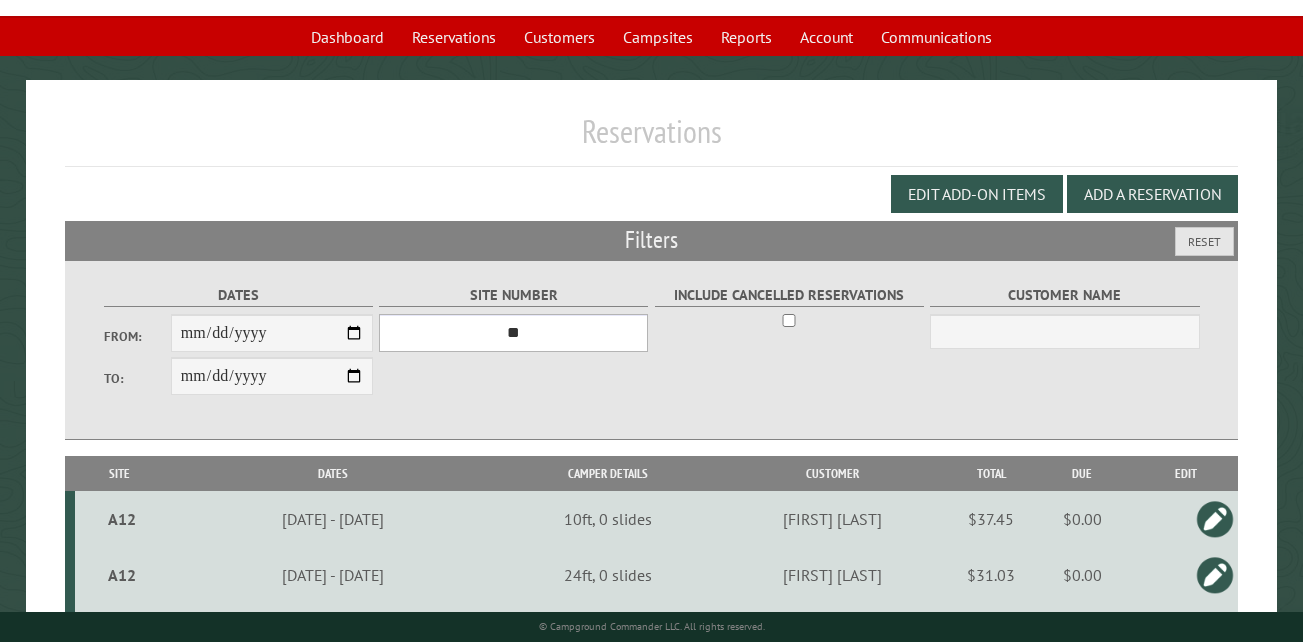 click on "*** ** ** ** ** ** ** ** ** ** *** *** *** *** ** ** ** ** ** ** ** ** ** *** *** ** ** ** ** ** ** ********* ** ** ** ** ** ** ** ** ** *** *** *** *** *** *** ** ** ** ** ** ** ** ** ** *** *** *** *** *** *** ** ** ** ** ** ** ** ** ** ** ** ** ** ** ** ** ** ** ** ** ** ** ** ** *** *** *** *** *** ***" at bounding box center (513, 333) 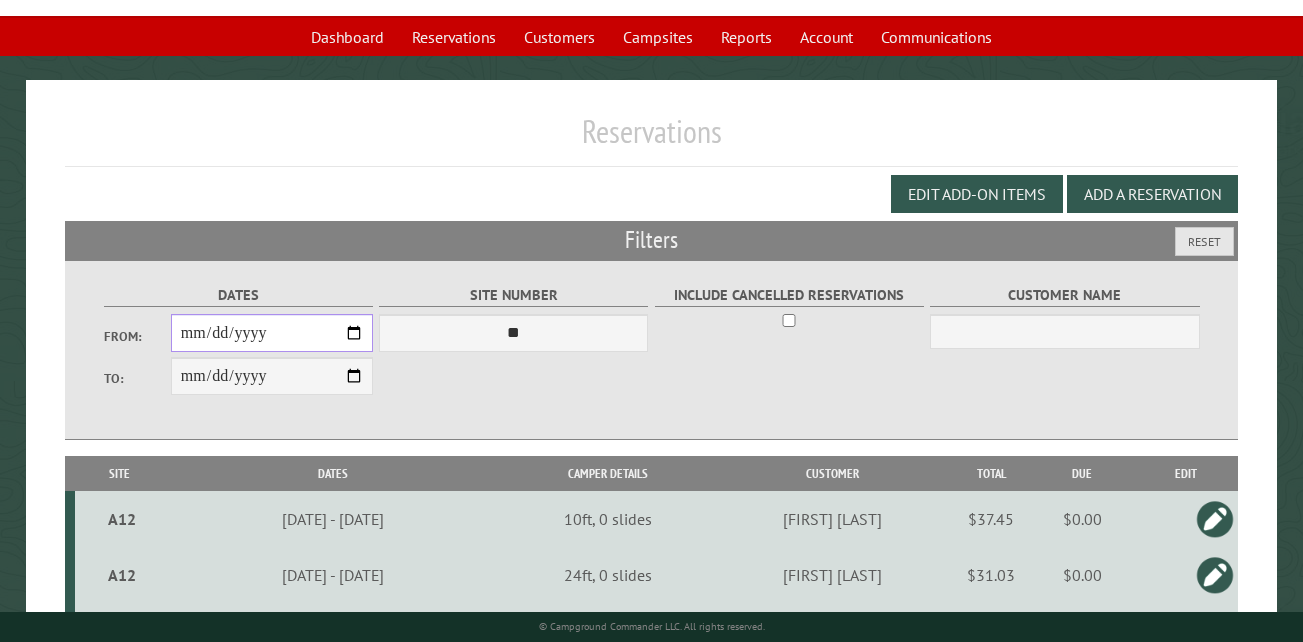 click on "**********" at bounding box center (272, 333) 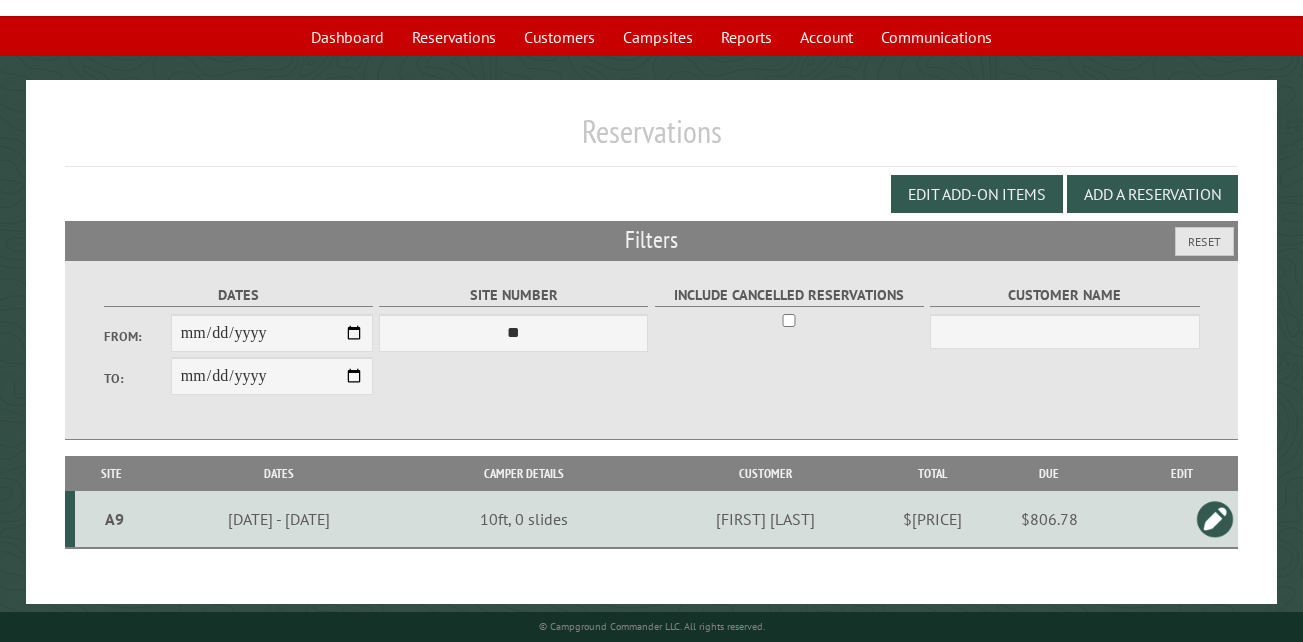 click on "**********" at bounding box center [651, 350] 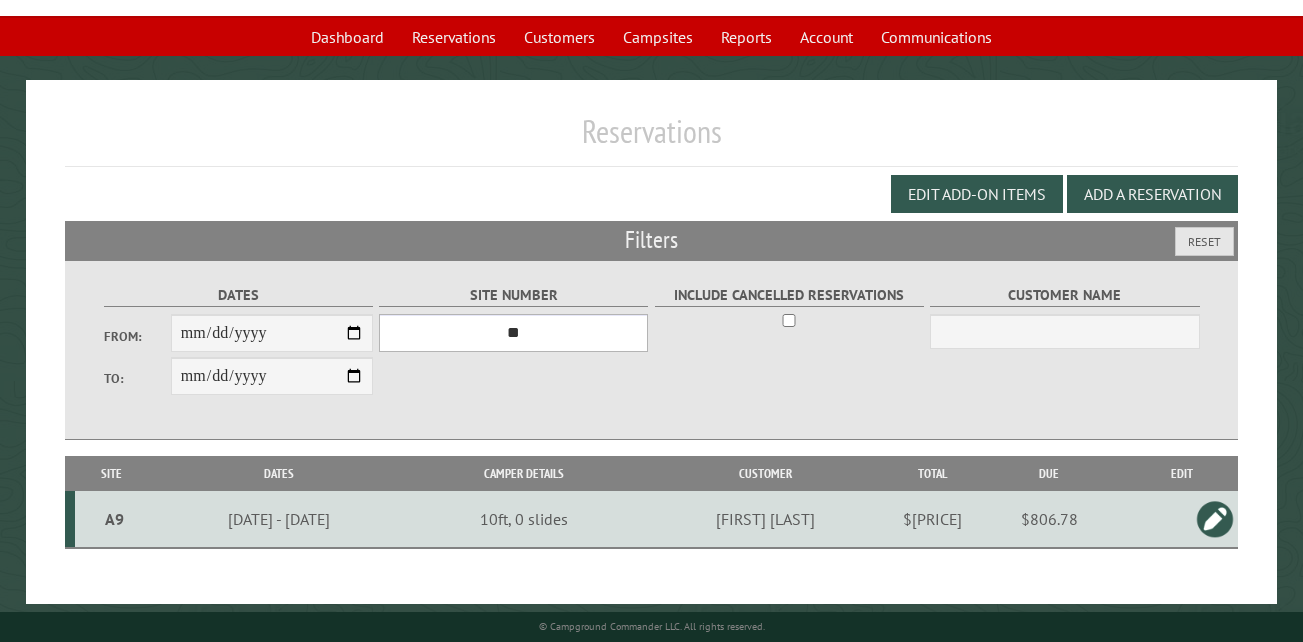 click on "*** ** ** ** ** ** ** ** ** ** *** *** *** *** ** ** ** ** ** ** ** ** ** *** *** ** ** ** ** ** ** ********* ** ** ** ** ** ** ** ** ** *** *** *** *** *** *** ** ** ** ** ** ** ** ** ** *** *** *** *** *** *** ** ** ** ** ** ** ** ** ** ** ** ** ** ** ** ** ** ** ** ** ** ** ** ** *** *** *** *** *** ***" at bounding box center (513, 333) 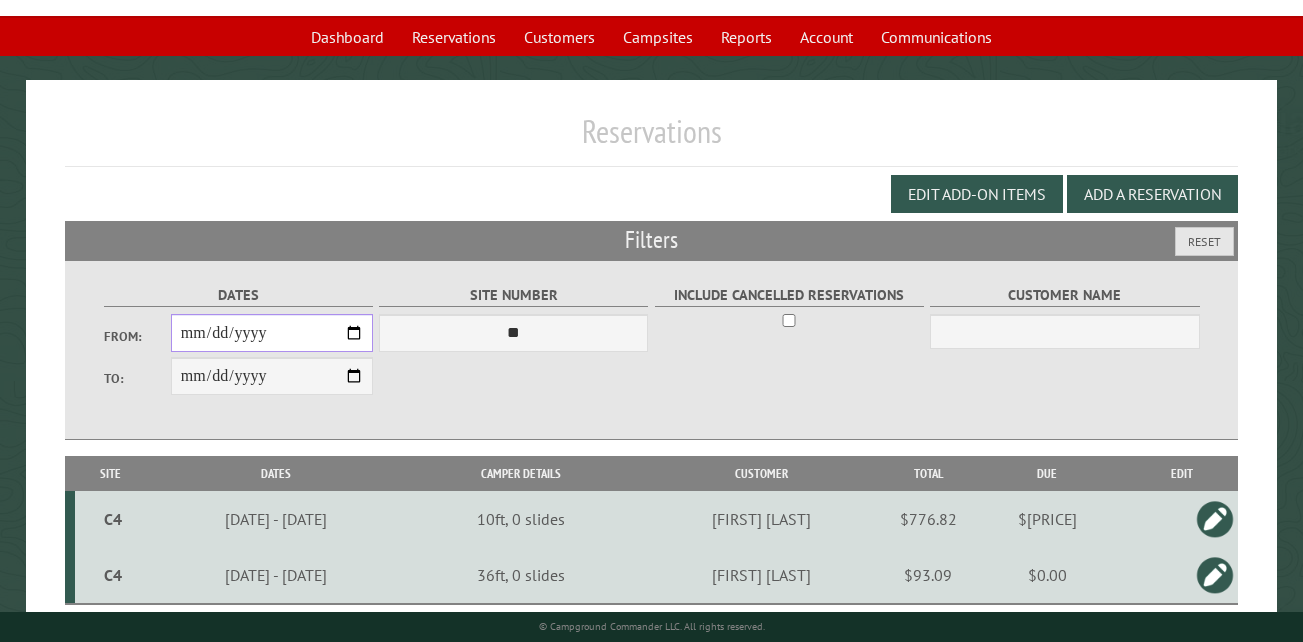 click on "**********" at bounding box center (272, 333) 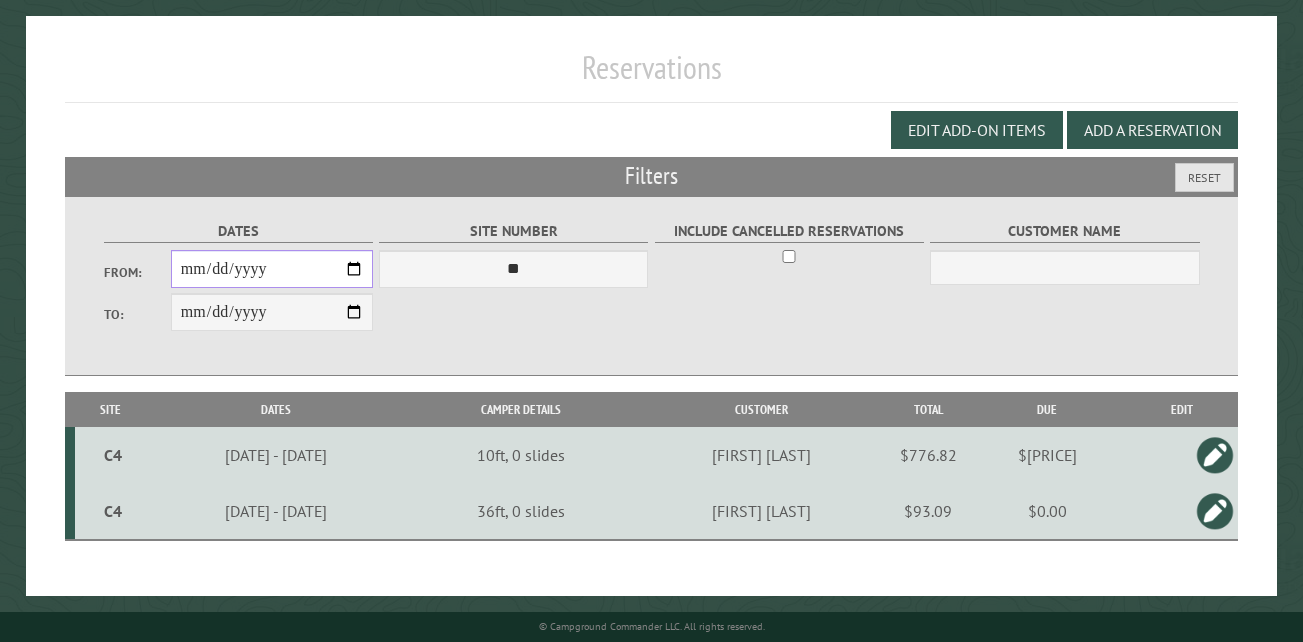 scroll, scrollTop: 189, scrollLeft: 0, axis: vertical 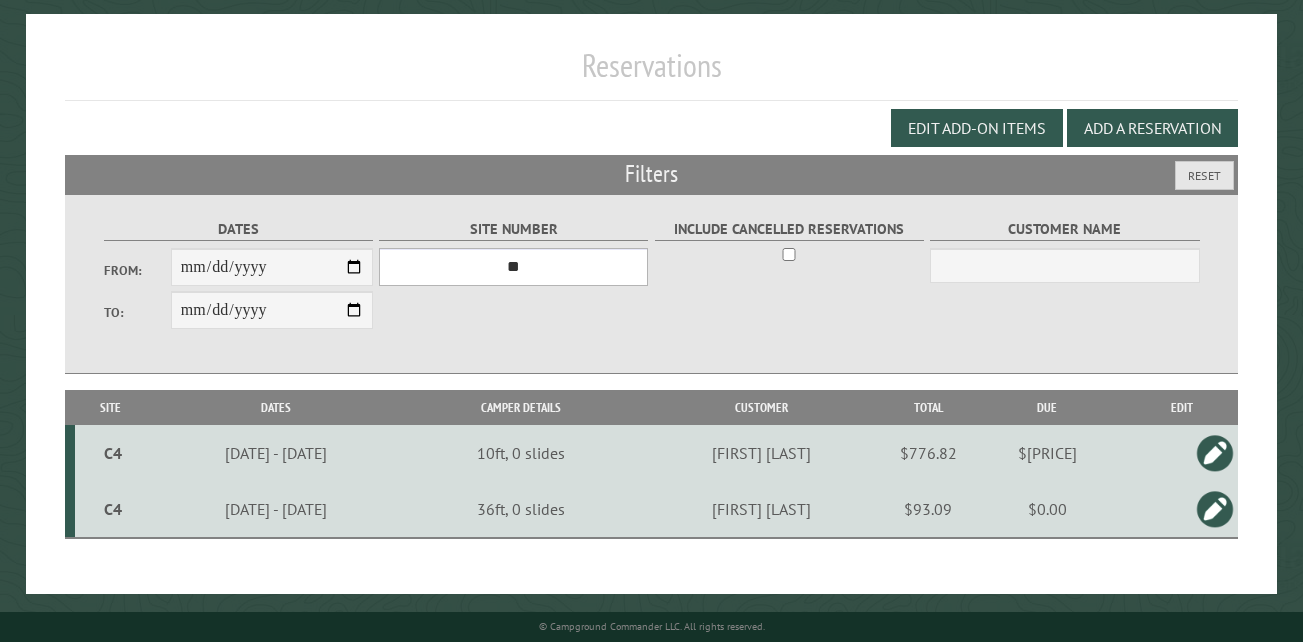 click on "*** ** ** ** ** ** ** ** ** ** *** *** *** *** ** ** ** ** ** ** ** ** ** *** *** ** ** ** ** ** ** ********* ** ** ** ** ** ** ** ** ** *** *** *** *** *** *** ** ** ** ** ** ** ** ** ** *** *** *** *** *** *** ** ** ** ** ** ** ** ** ** ** ** ** ** ** ** ** ** ** ** ** ** ** ** ** *** *** *** *** *** ***" at bounding box center [513, 267] 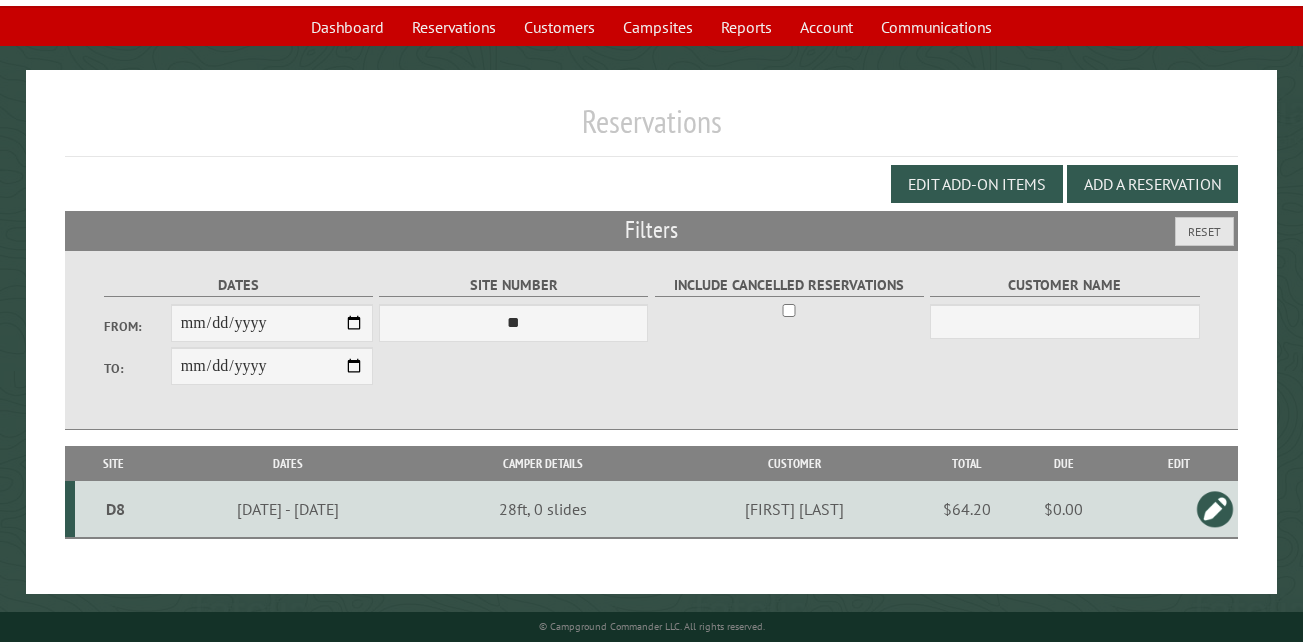 click on "D8" at bounding box center (115, 509) 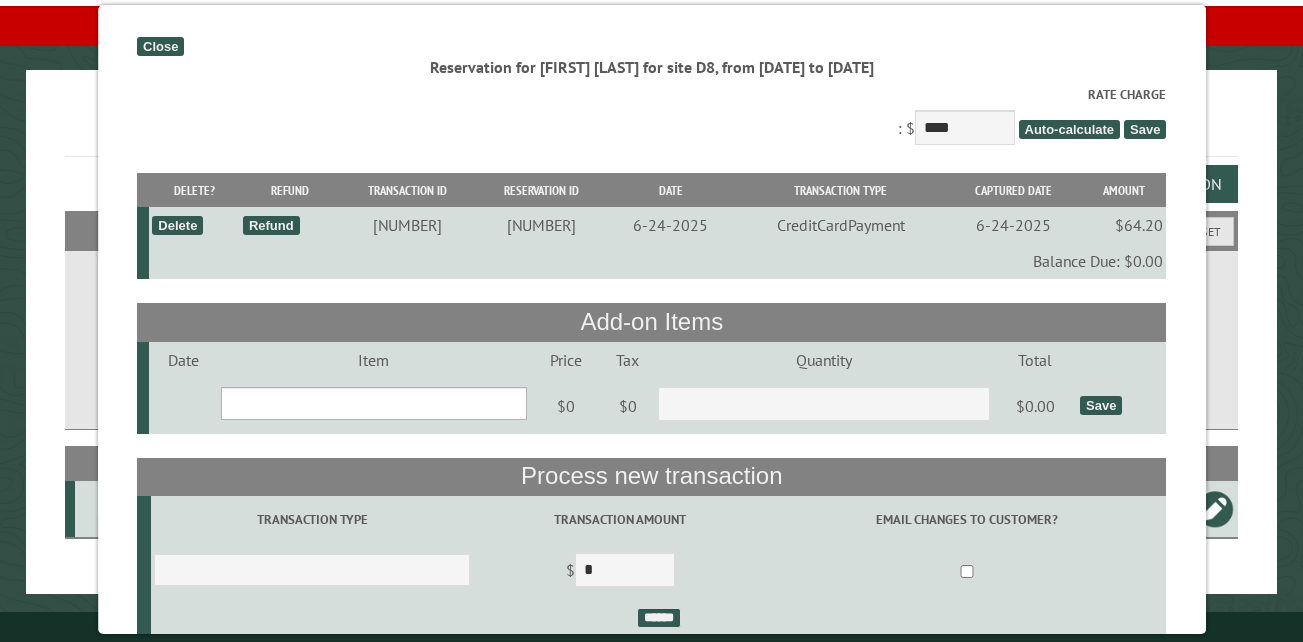 click on "**********" at bounding box center (373, 403) 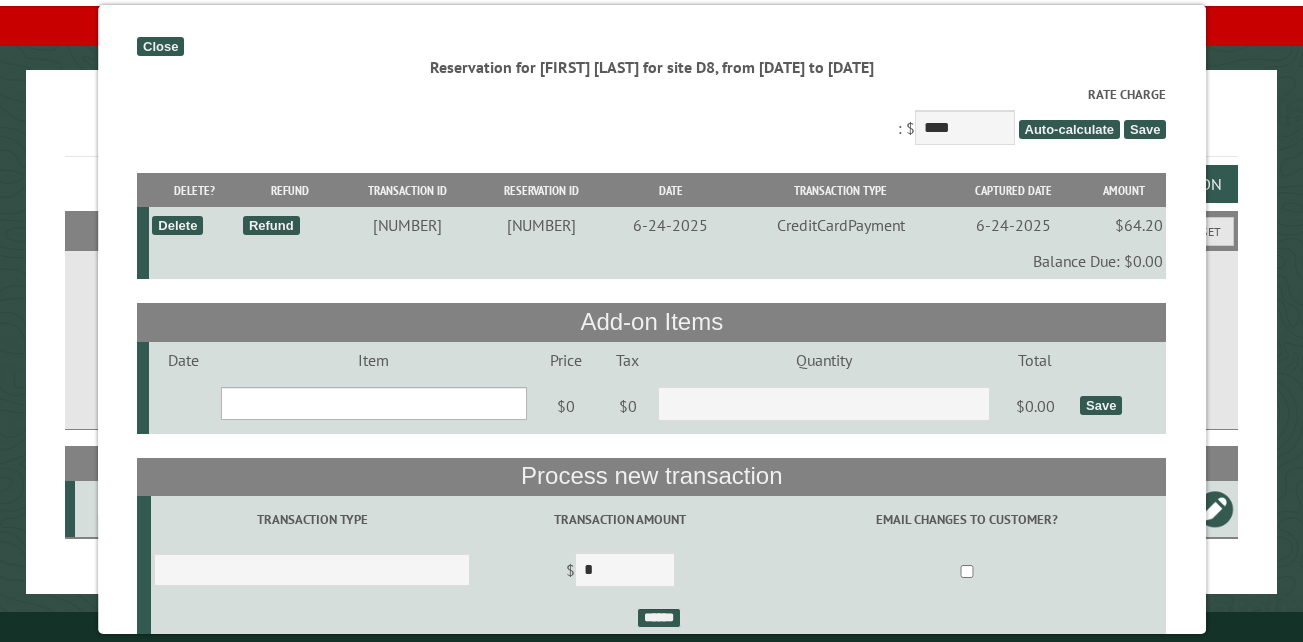 select on "***" 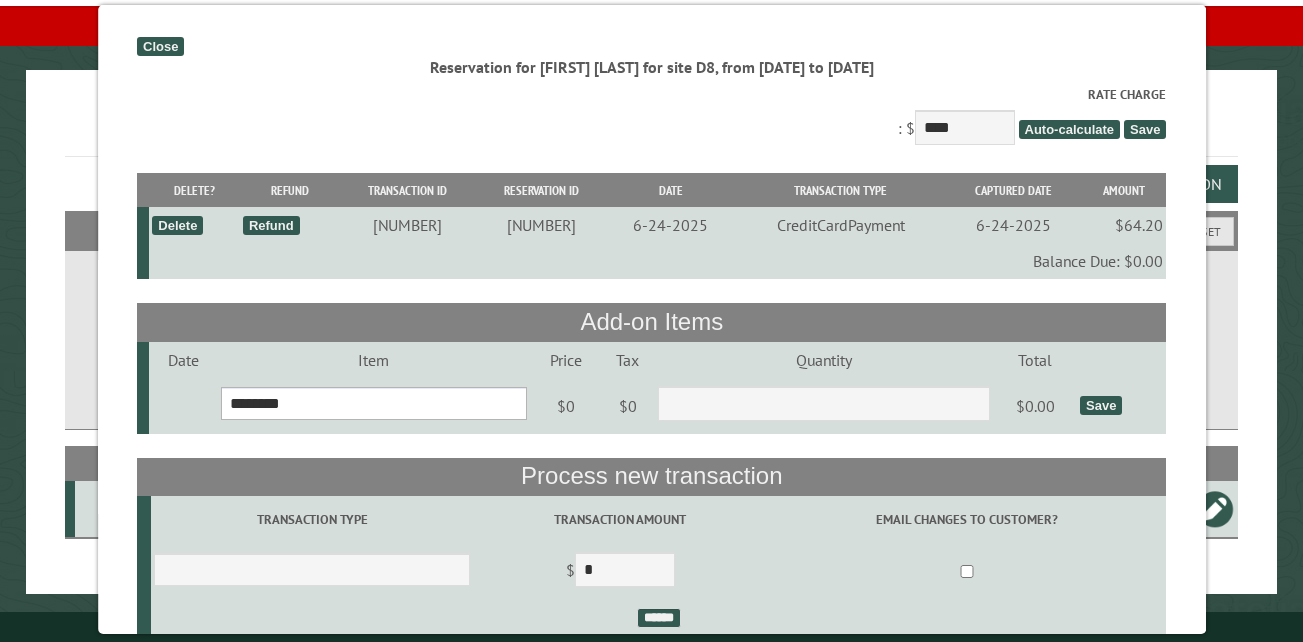 click on "**********" at bounding box center (373, 403) 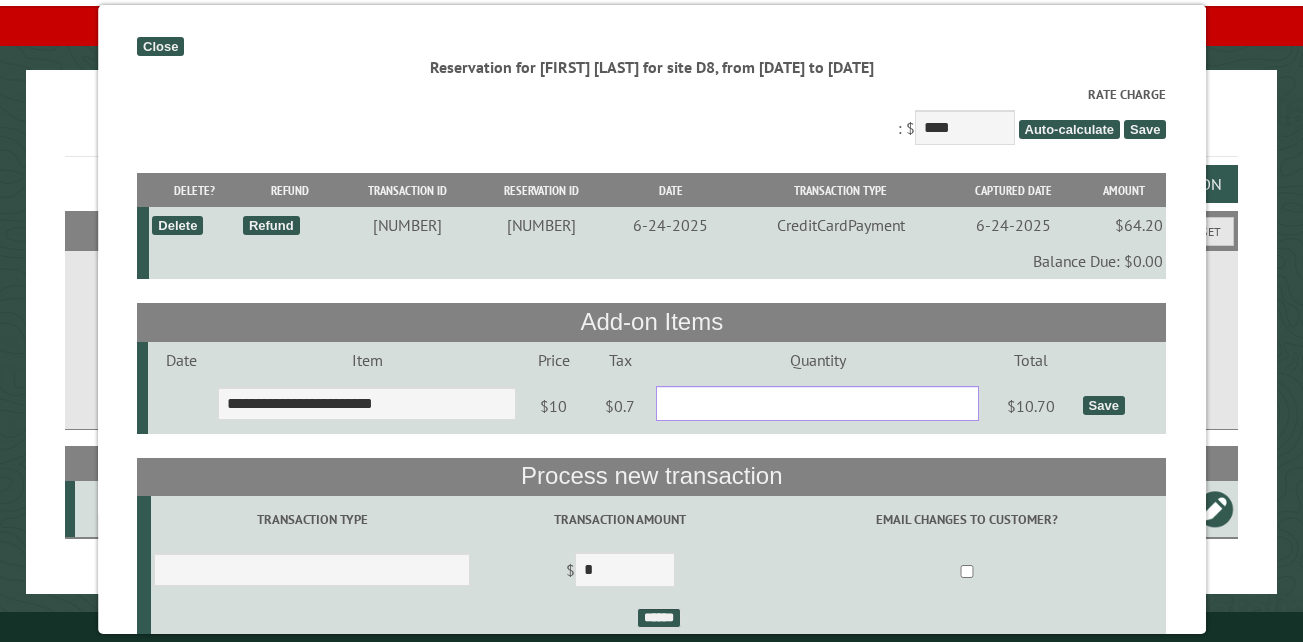 click on "*" at bounding box center [817, 403] 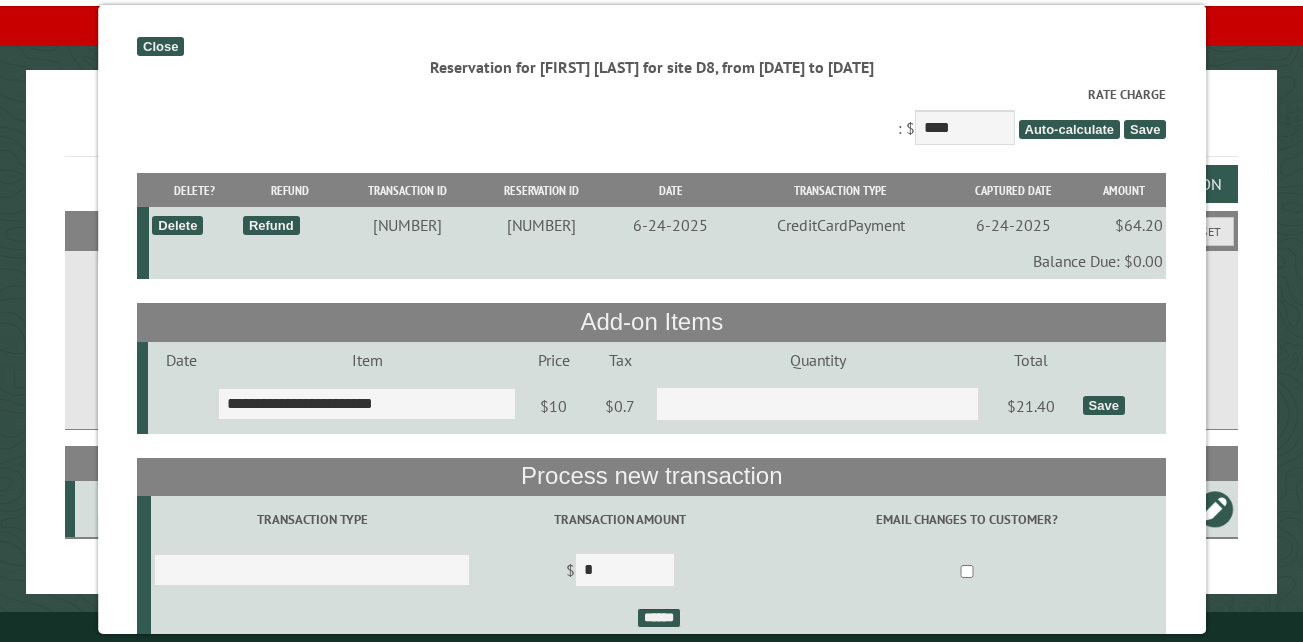 click on "Save" at bounding box center [1103, 405] 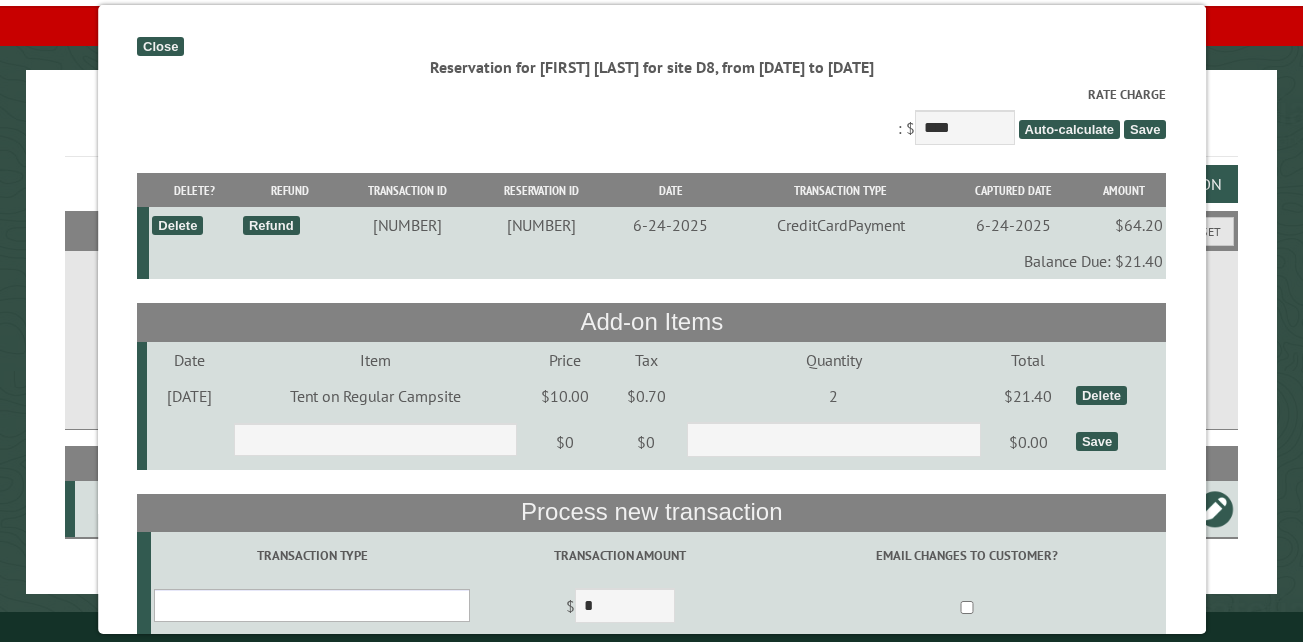 click on "**********" at bounding box center (312, 605) 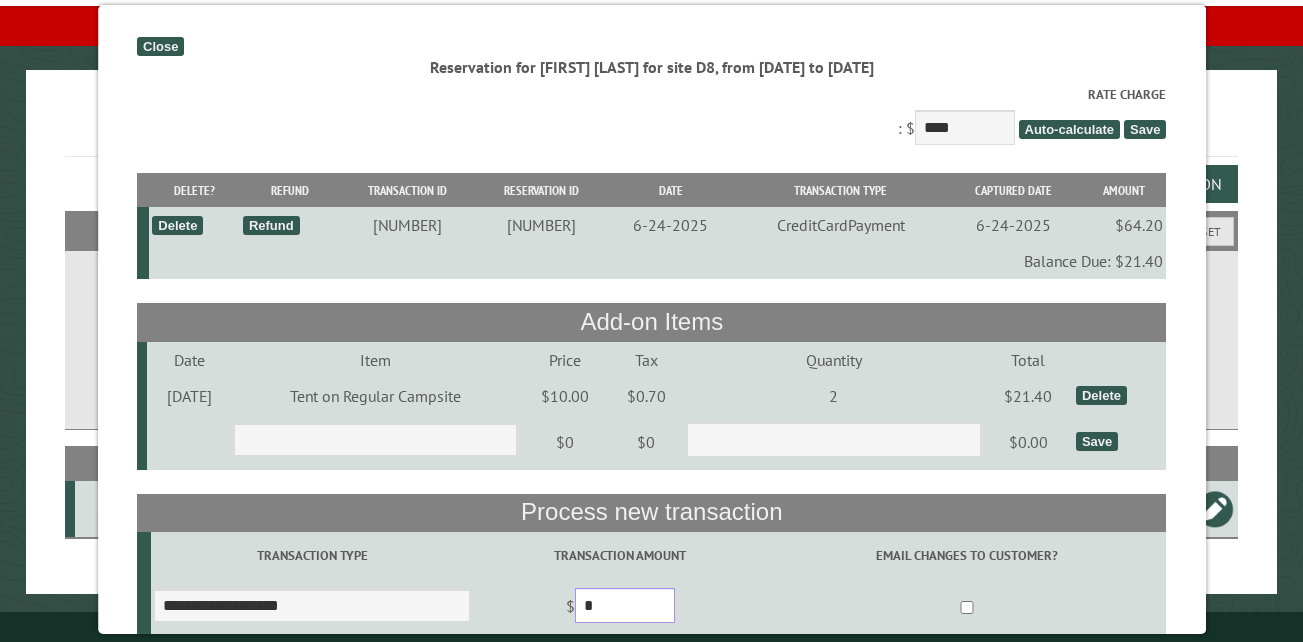 click on "*" at bounding box center (625, 605) 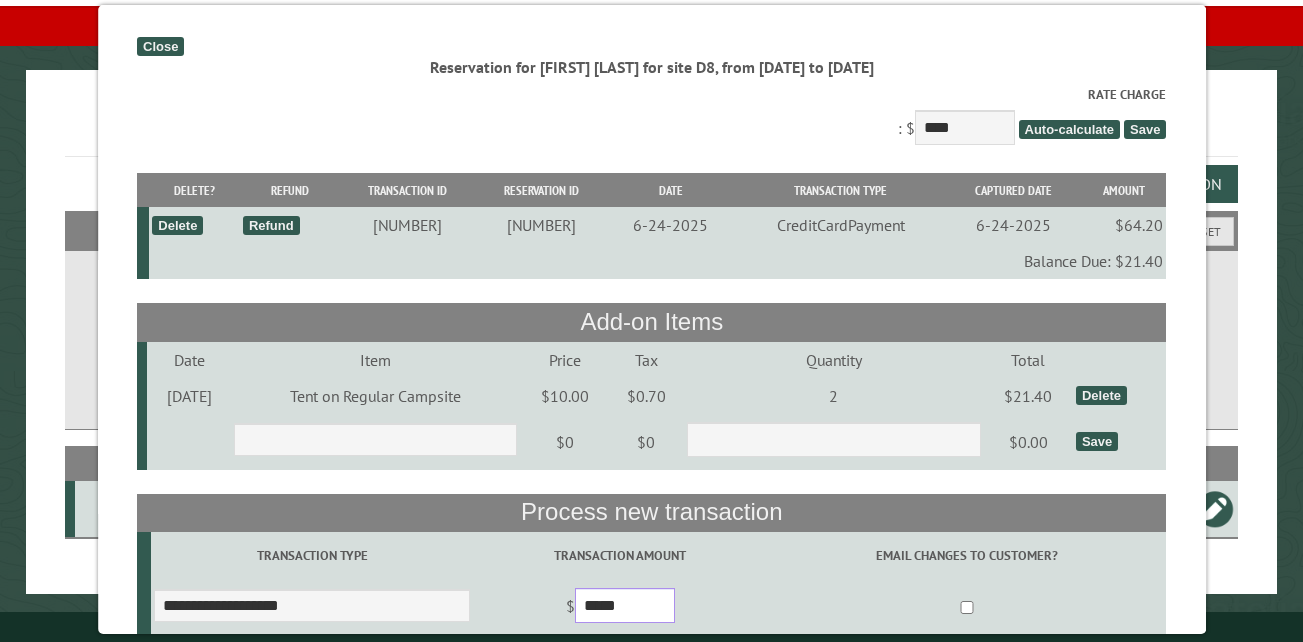 type on "*****" 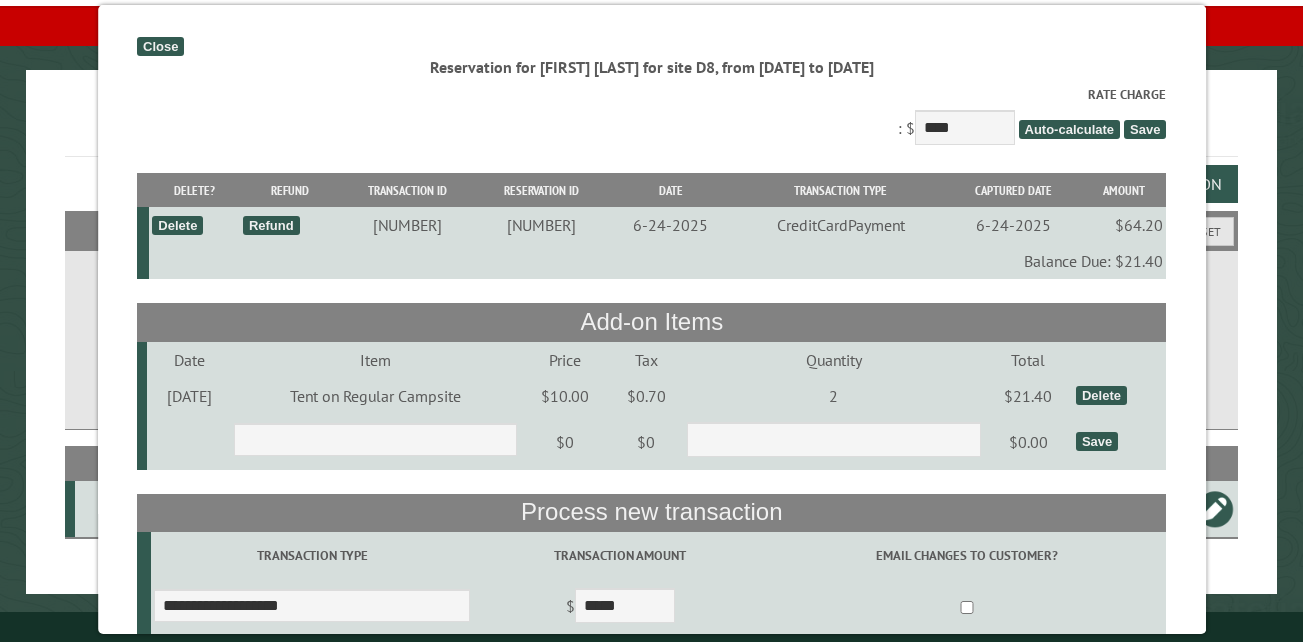 click on "******" at bounding box center (658, 654) 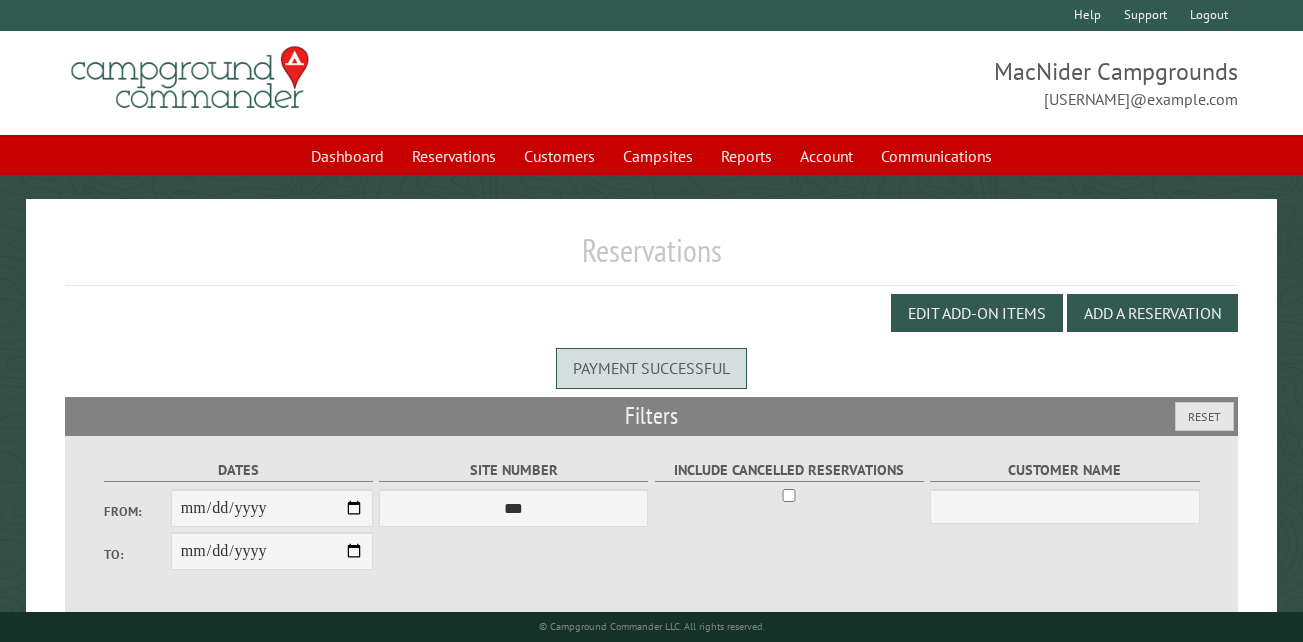 scroll, scrollTop: 0, scrollLeft: 0, axis: both 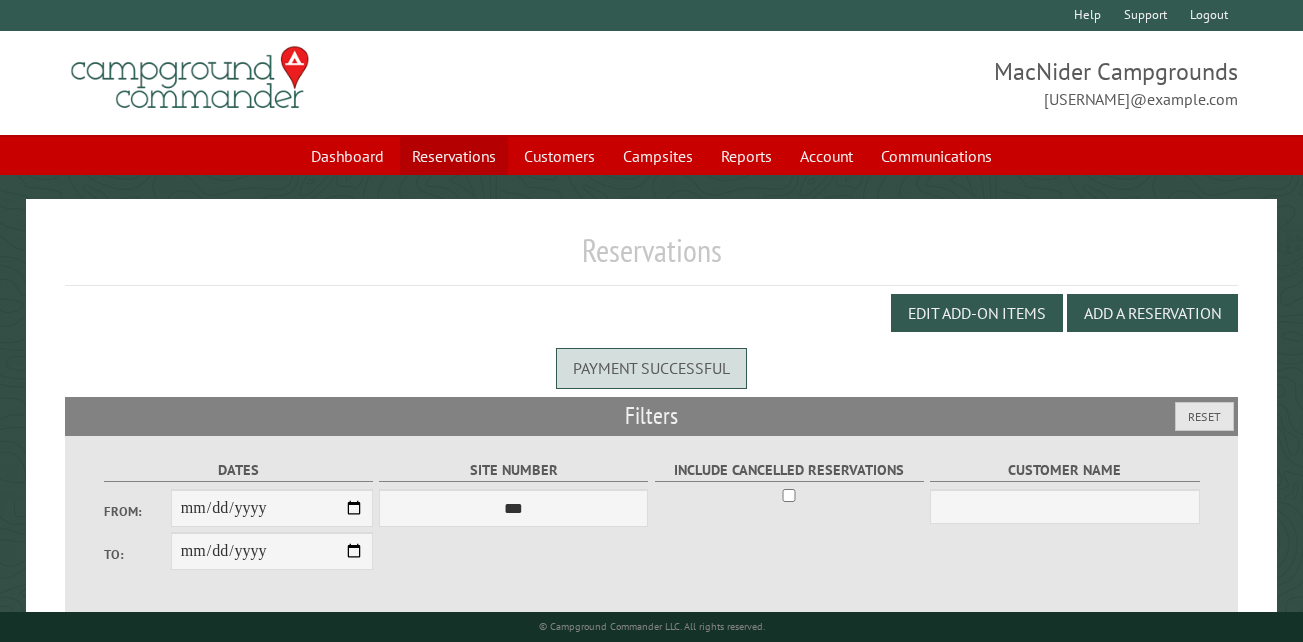 click on "Reservations" at bounding box center [454, 156] 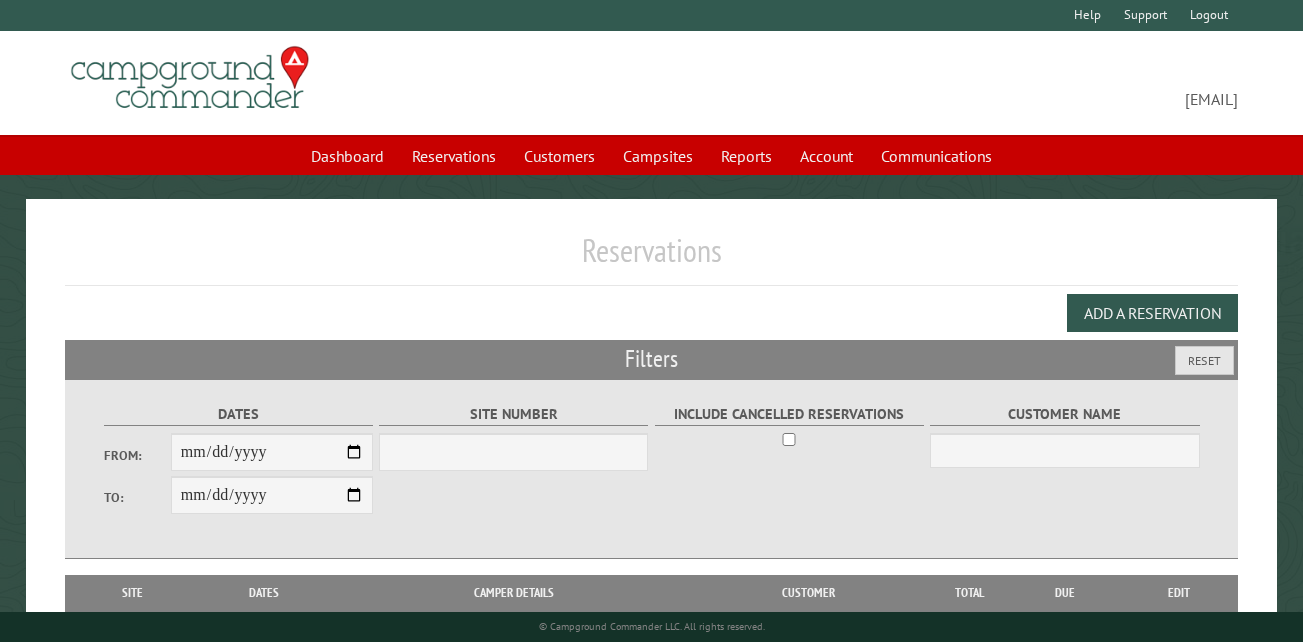 scroll, scrollTop: 0, scrollLeft: 0, axis: both 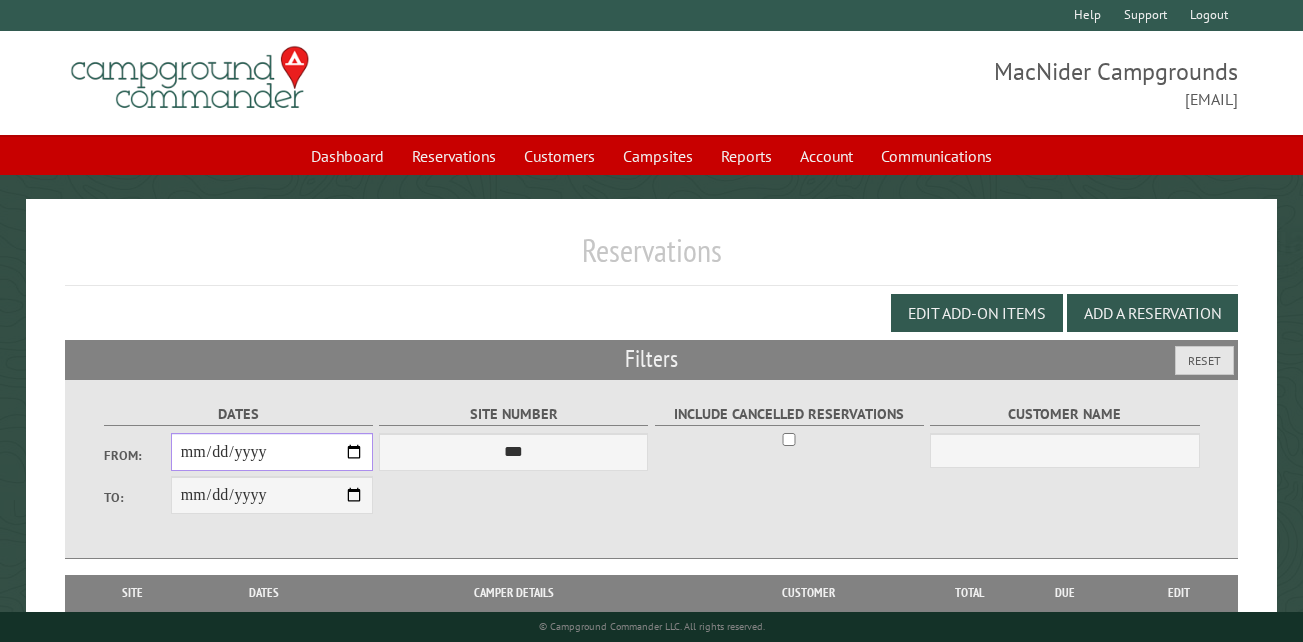 click on "From:" at bounding box center [272, 452] 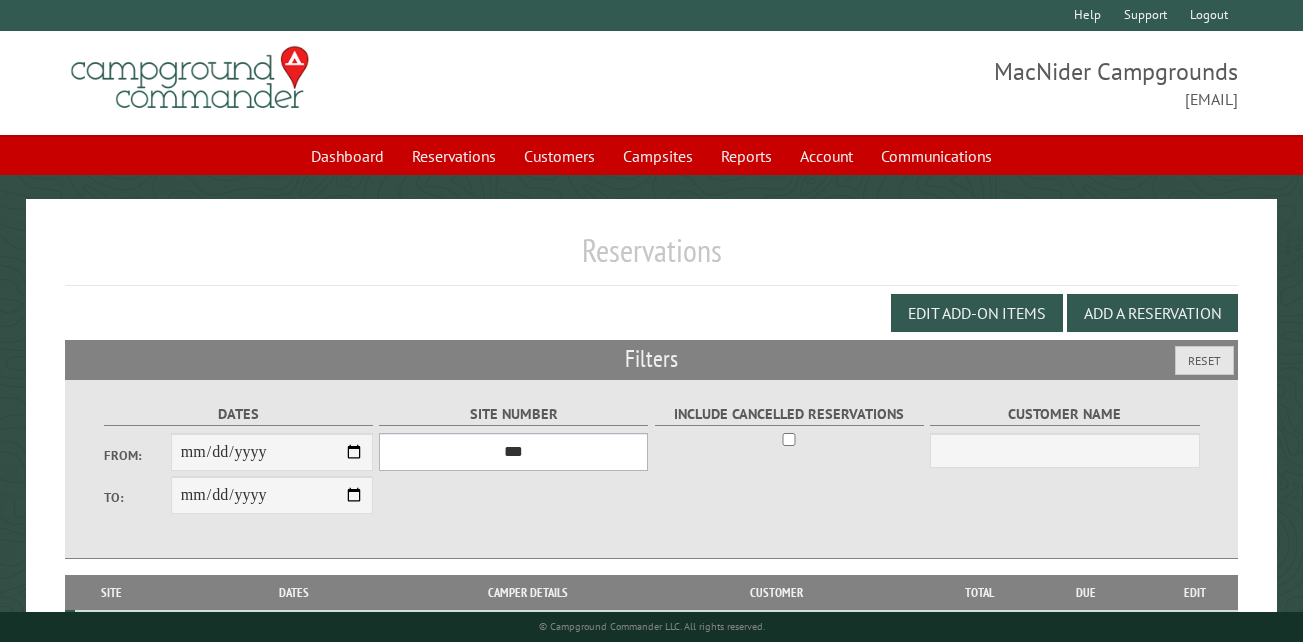 click on "*** ** ** ** ** ** ** ** ** ** *** *** *** *** ** ** ** ** ** ** ** ** ** *** *** ** ** ** ** ** ** ********* ** ** ** ** ** ** ** ** ** *** *** *** *** *** *** ** ** ** ** ** ** ** ** ** *** *** *** *** *** *** ** ** ** ** ** ** ** ** ** ** ** ** ** ** ** ** ** ** ** ** ** ** ** ** *** *** *** *** *** ***" at bounding box center [513, 452] 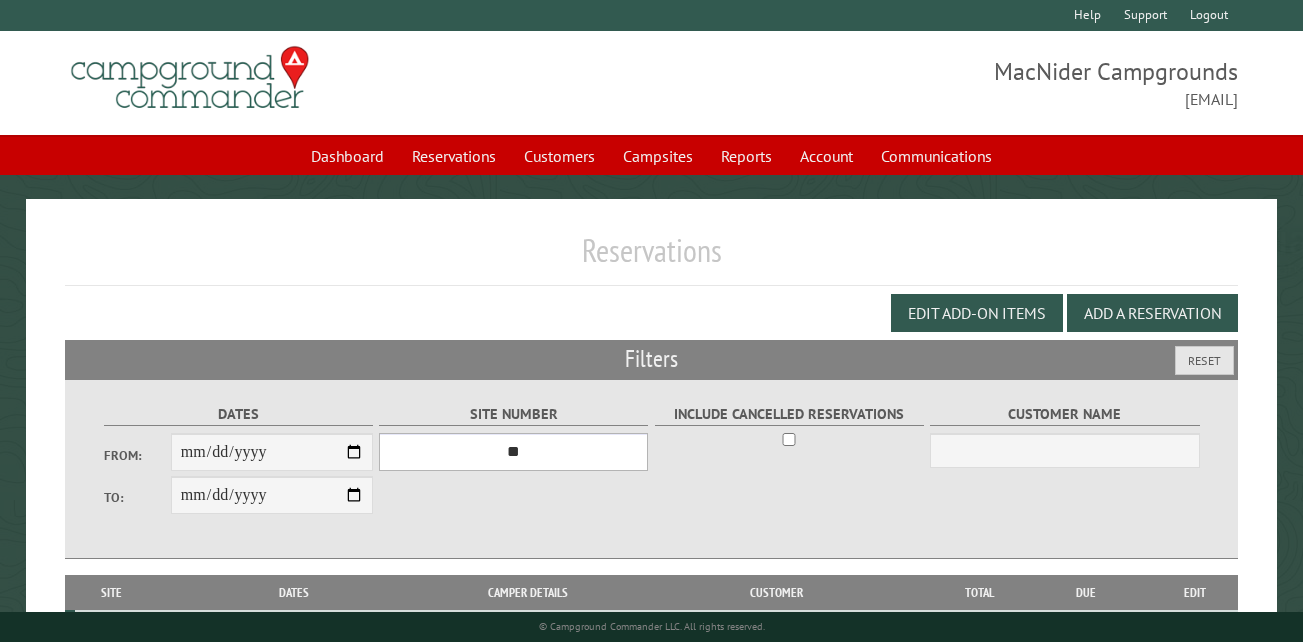 click on "*** ** ** ** ** ** ** ** ** ** *** *** *** *** ** ** ** ** ** ** ** ** ** *** *** ** ** ** ** ** ** ********* ** ** ** ** ** ** ** ** ** *** *** *** *** *** *** ** ** ** ** ** ** ** ** ** *** *** *** *** *** *** ** ** ** ** ** ** ** ** ** ** ** ** ** ** ** ** ** ** ** ** ** ** ** ** *** *** *** *** *** ***" at bounding box center (513, 452) 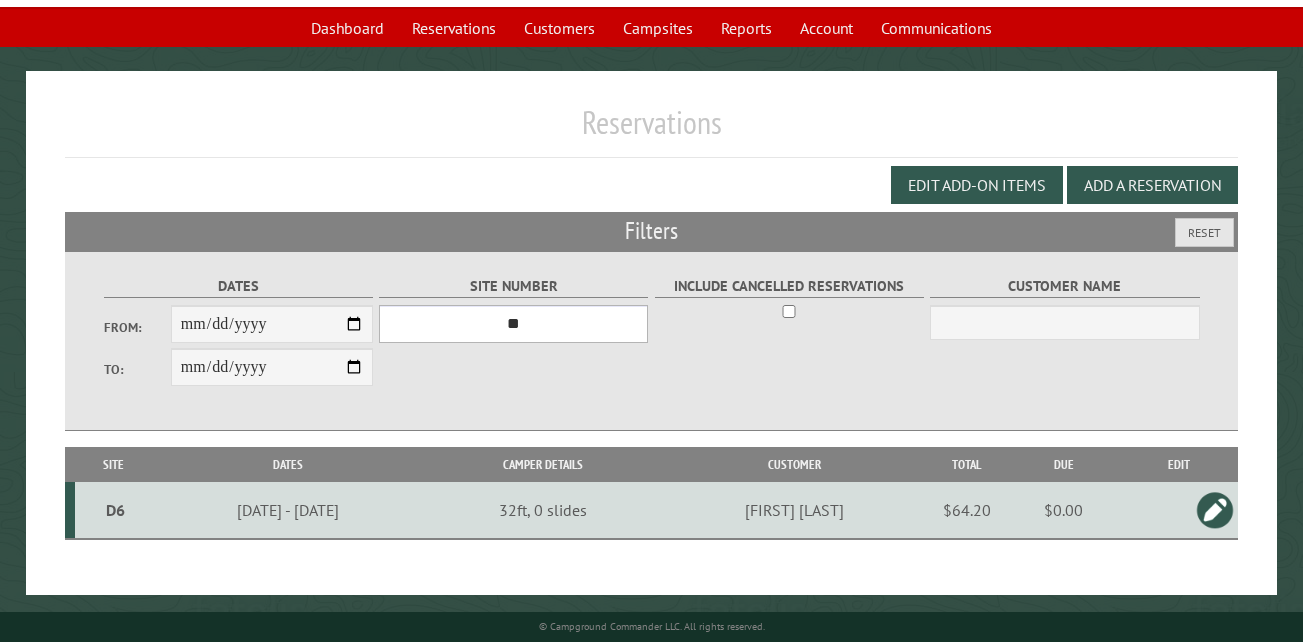 scroll, scrollTop: 133, scrollLeft: 0, axis: vertical 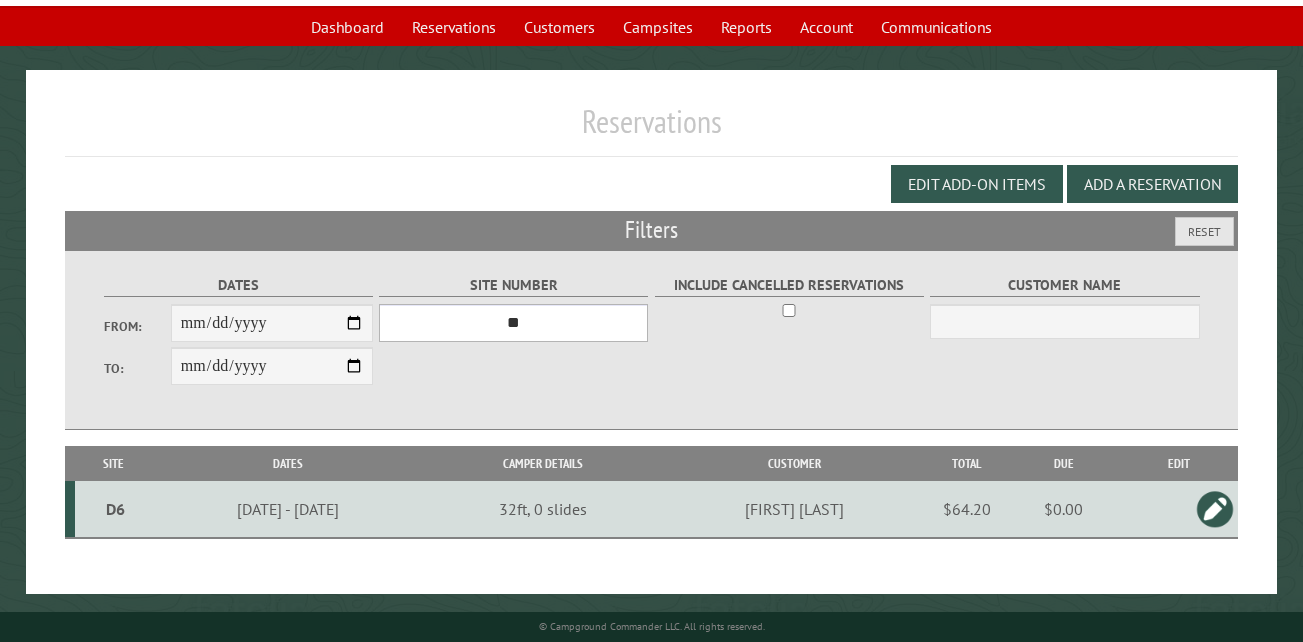 click on "*** ** ** ** ** ** ** ** ** ** *** *** *** *** ** ** ** ** ** ** ** ** ** *** *** ** ** ** ** ** ** ********* ** ** ** ** ** ** ** ** ** *** *** *** *** *** *** ** ** ** ** ** ** ** ** ** *** *** *** *** *** *** ** ** ** ** ** ** ** ** ** ** ** ** ** ** ** ** ** ** ** ** ** ** ** ** *** *** *** *** *** ***" at bounding box center (513, 323) 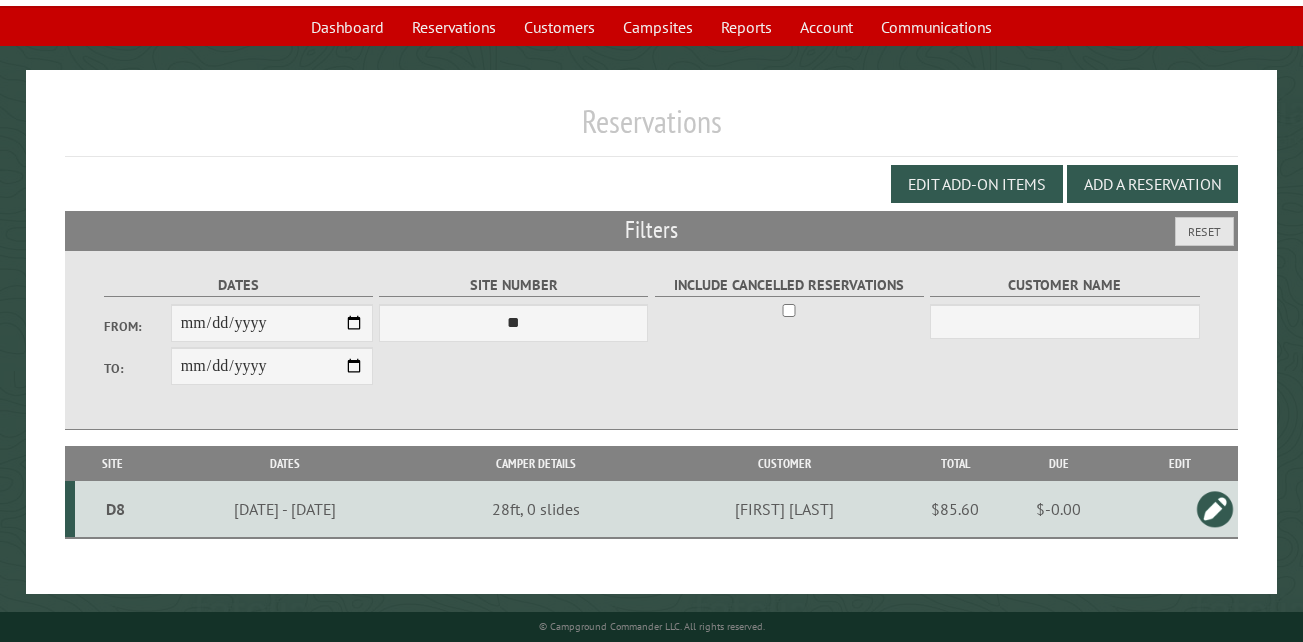 click on "D8" at bounding box center (115, 509) 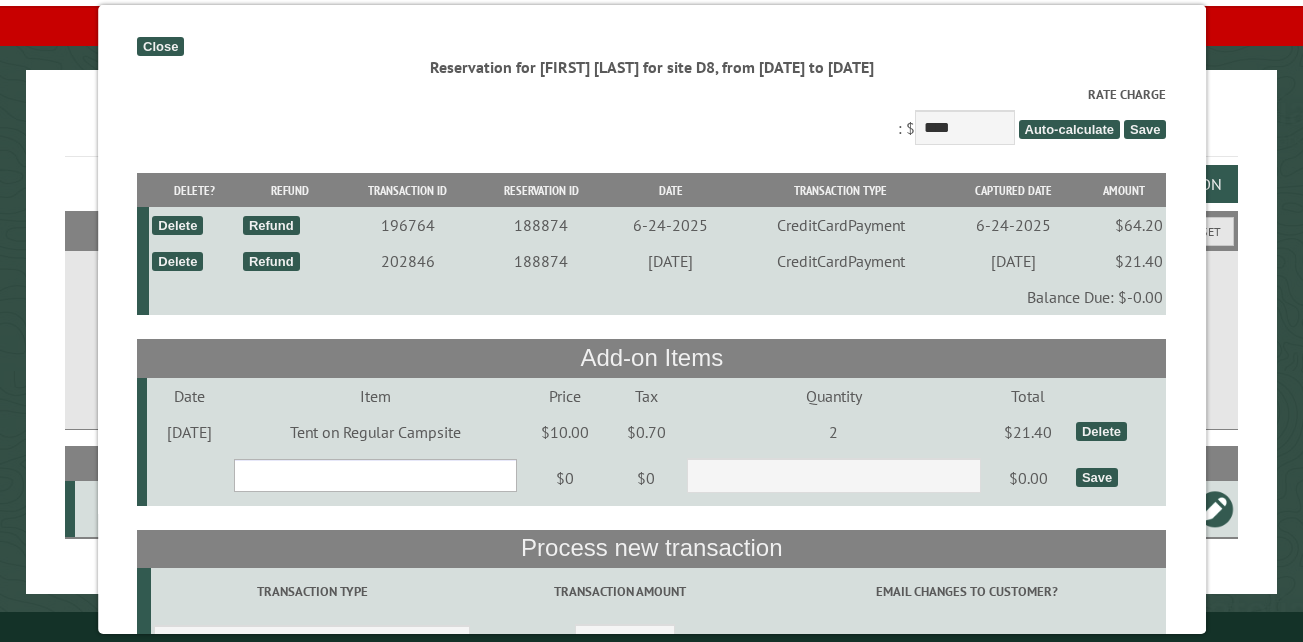 click on "**********" at bounding box center [375, 475] 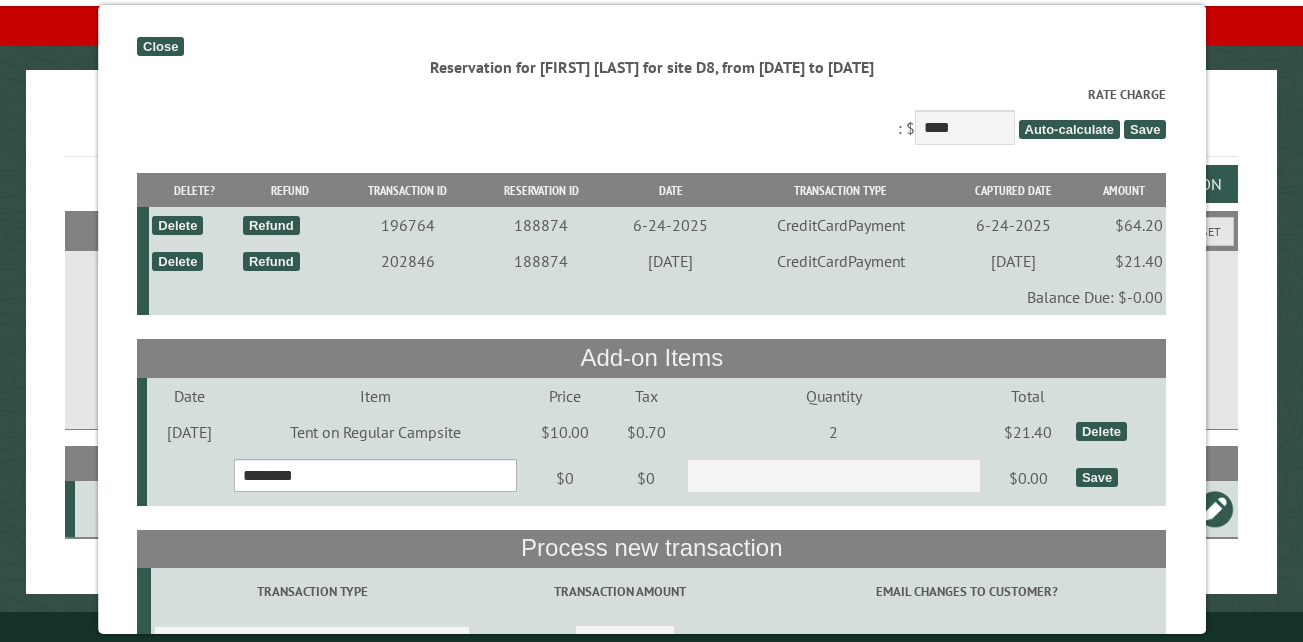 click on "**********" at bounding box center (375, 475) 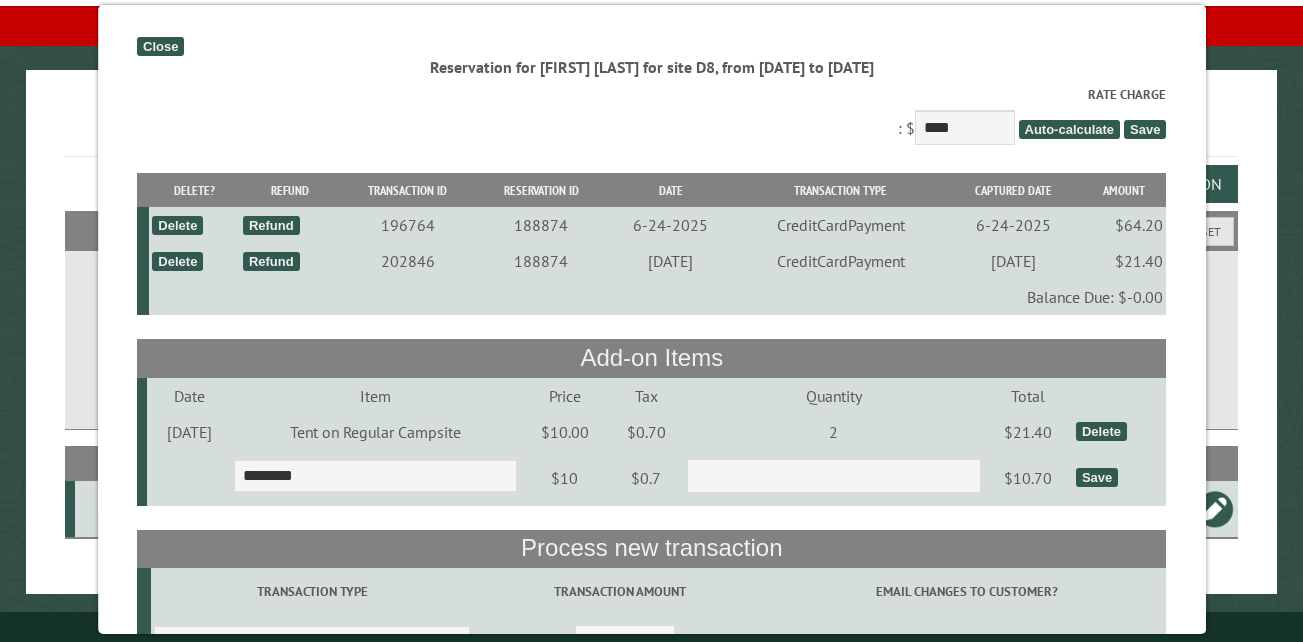 click on "Save" at bounding box center [1097, 477] 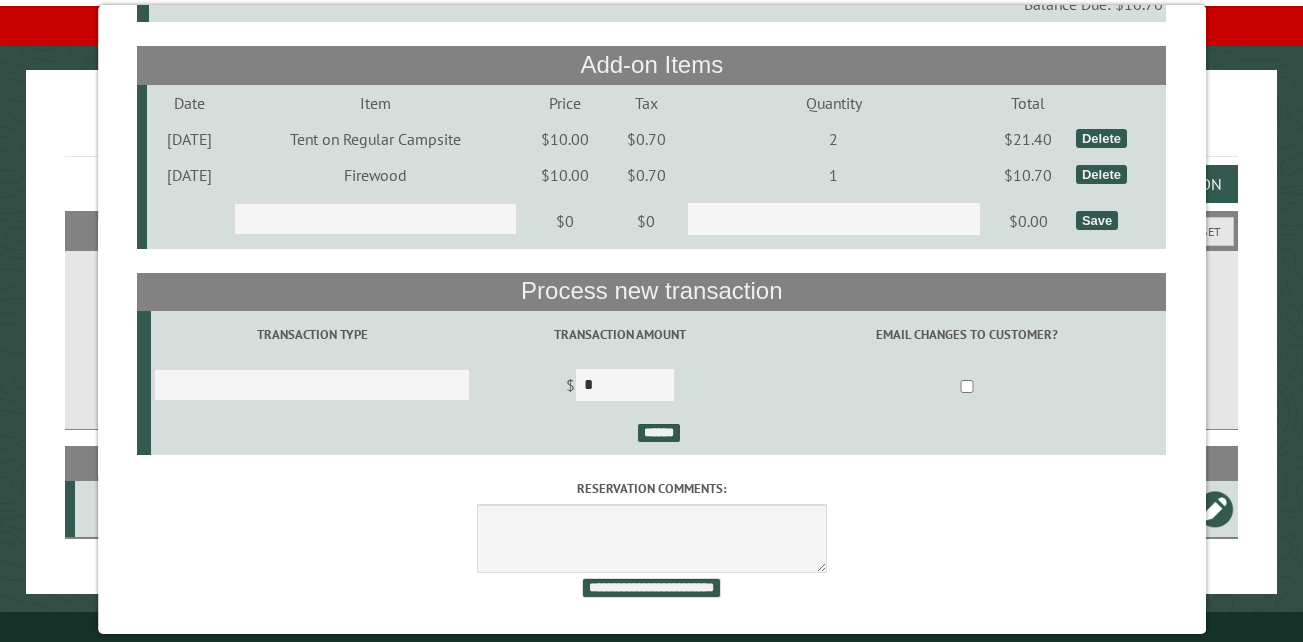 scroll, scrollTop: 313, scrollLeft: 0, axis: vertical 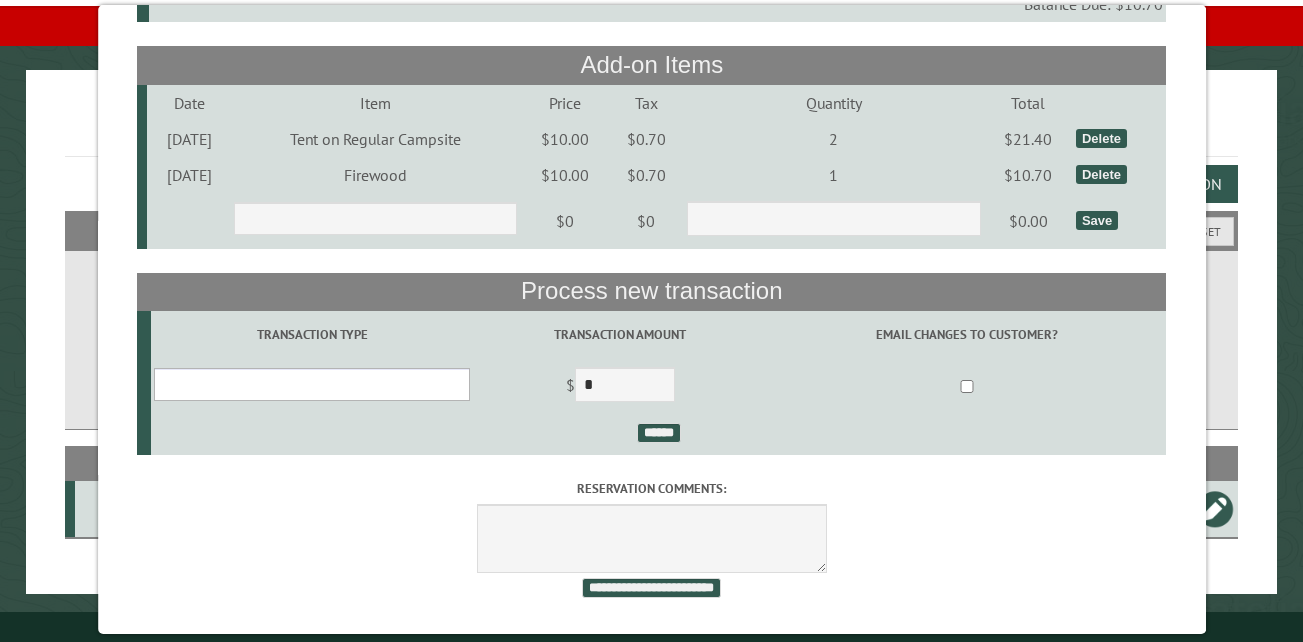 click on "**********" at bounding box center [312, 384] 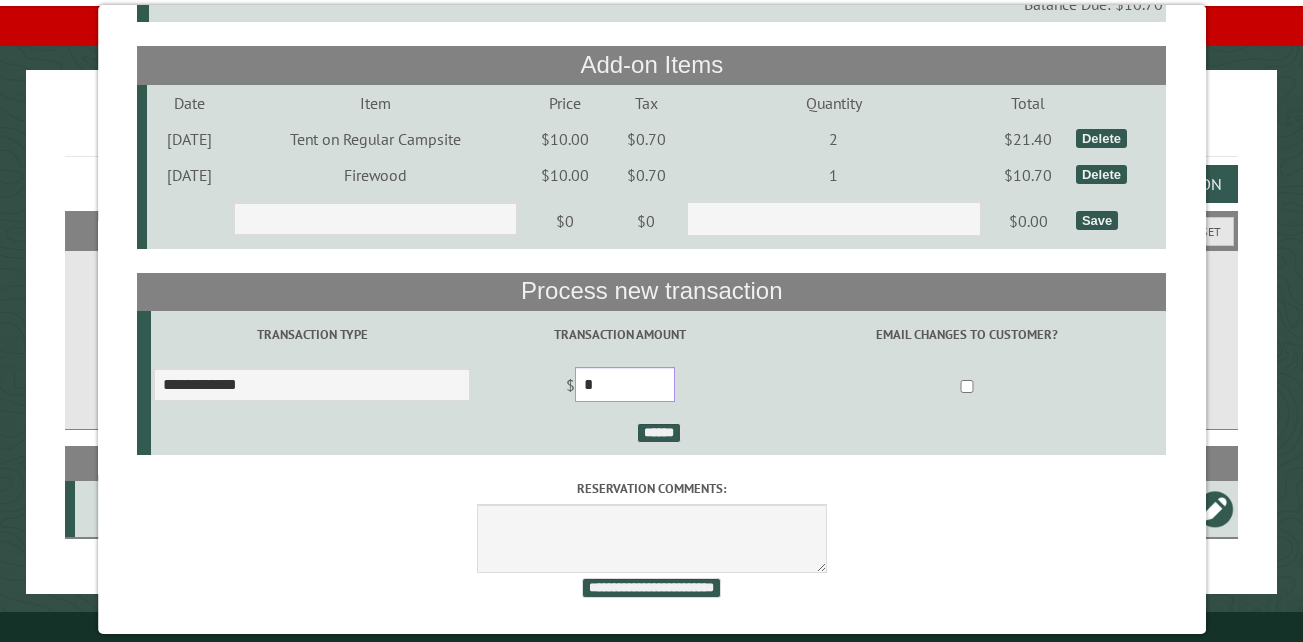click on "*" at bounding box center (625, 384) 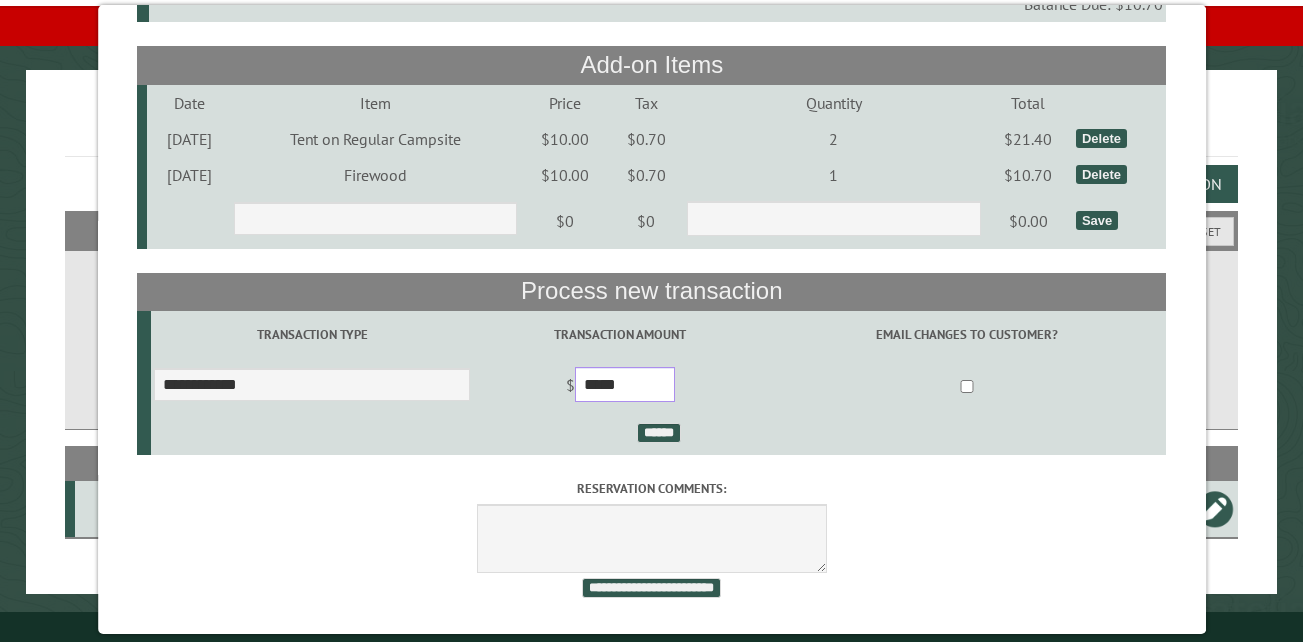 type on "*****" 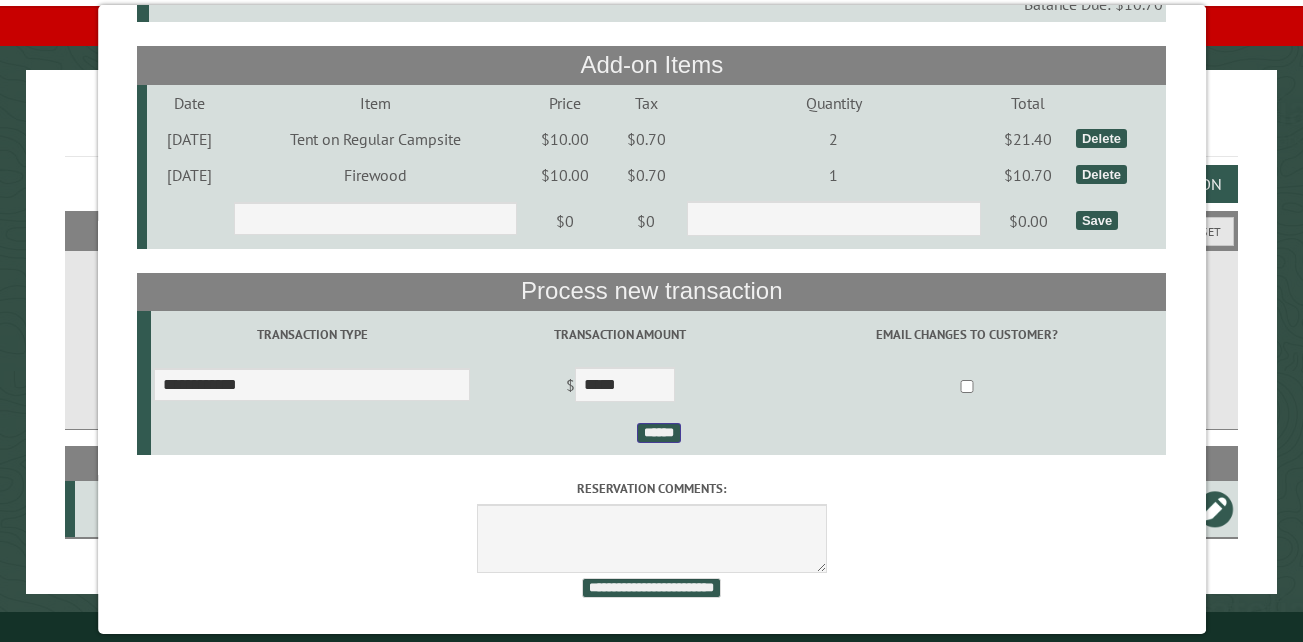 click on "******" at bounding box center (658, 433) 